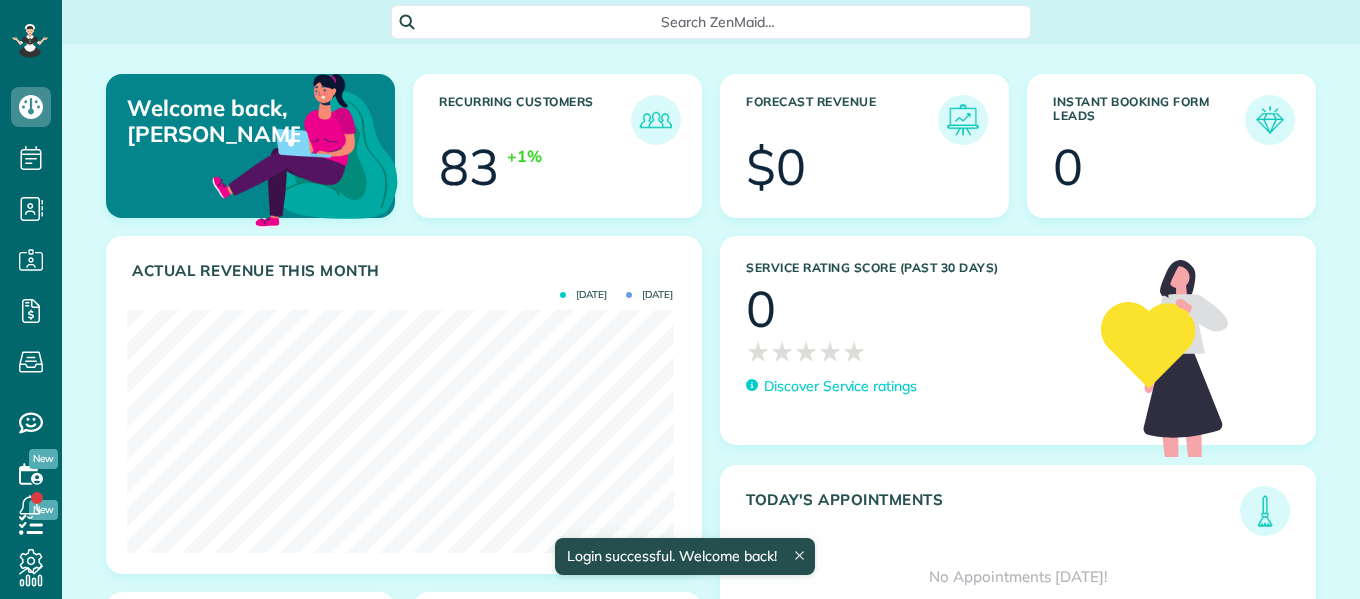 scroll, scrollTop: 0, scrollLeft: 0, axis: both 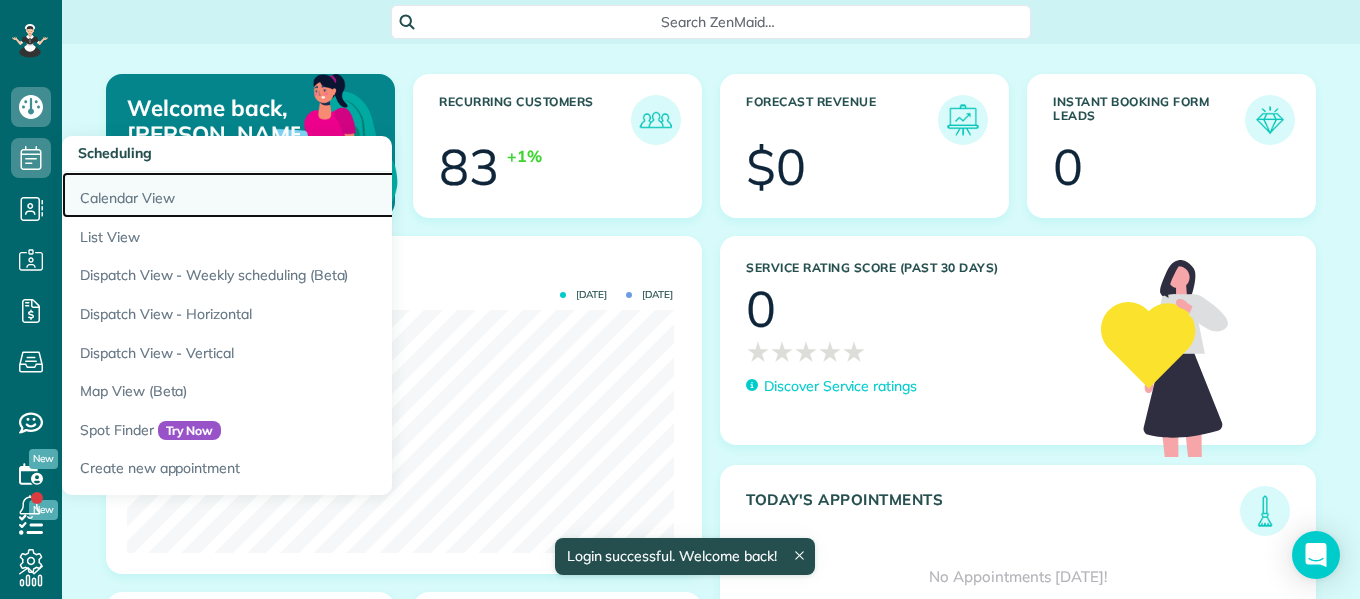 click on "Calendar View" at bounding box center [312, 195] 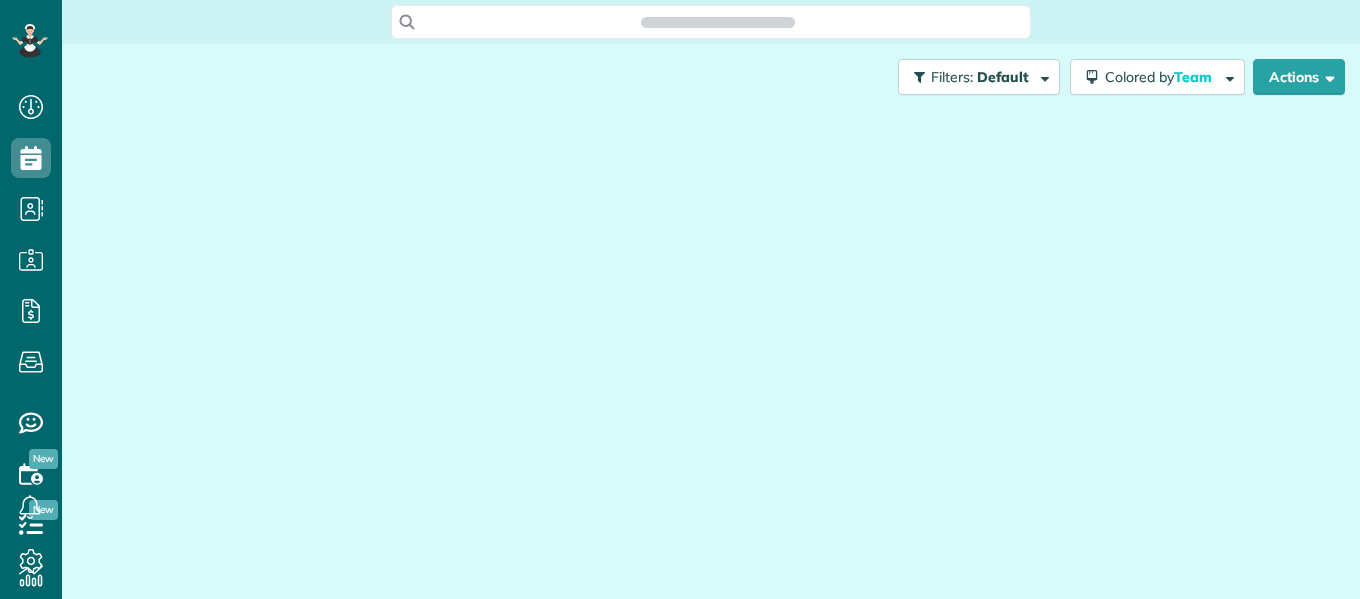 scroll, scrollTop: 0, scrollLeft: 0, axis: both 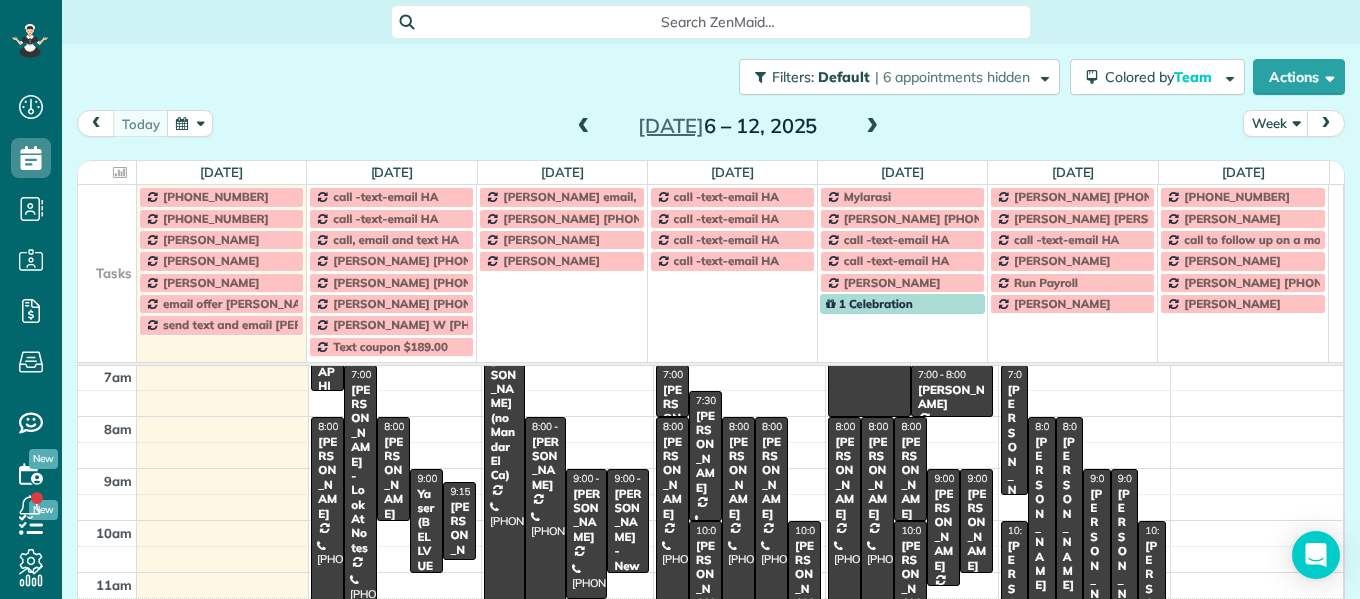 click at bounding box center [107, 218] 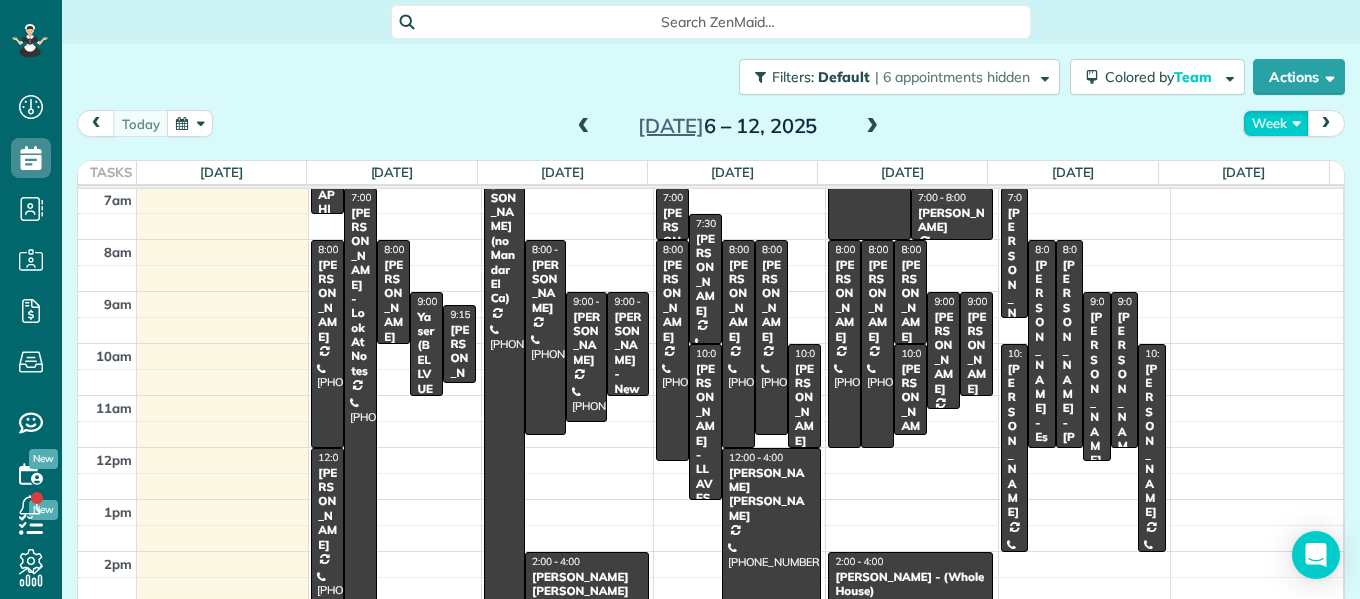 click on "Week" at bounding box center (1276, 123) 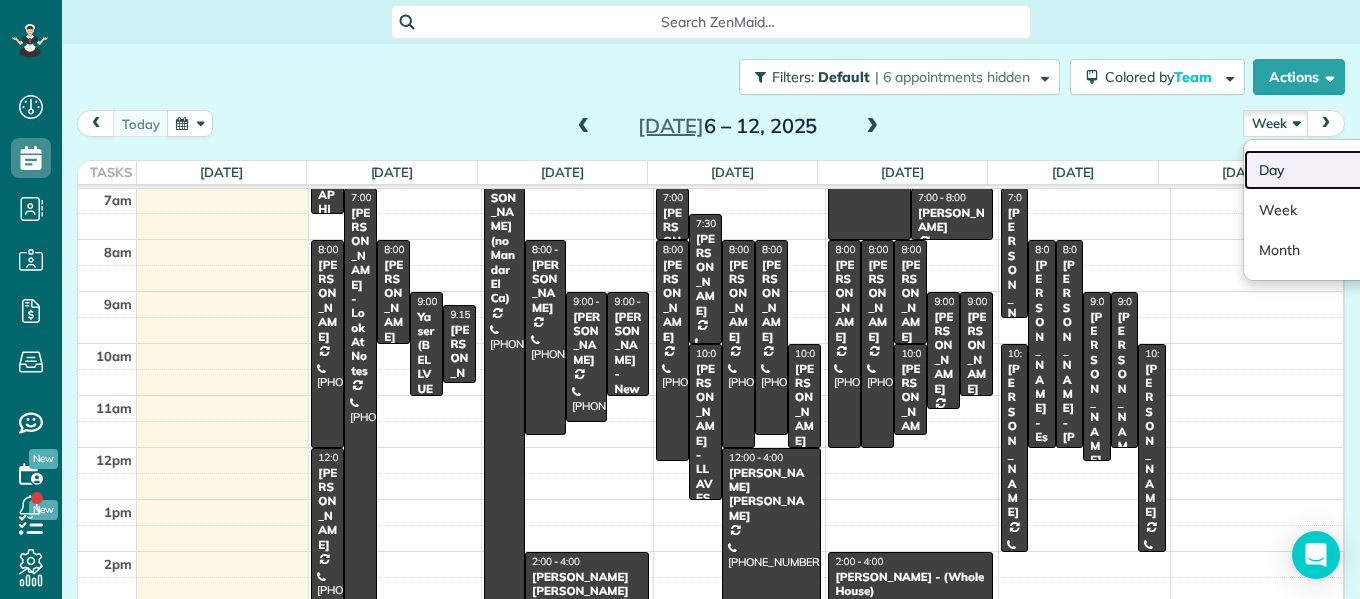 click on "Day" at bounding box center (1323, 170) 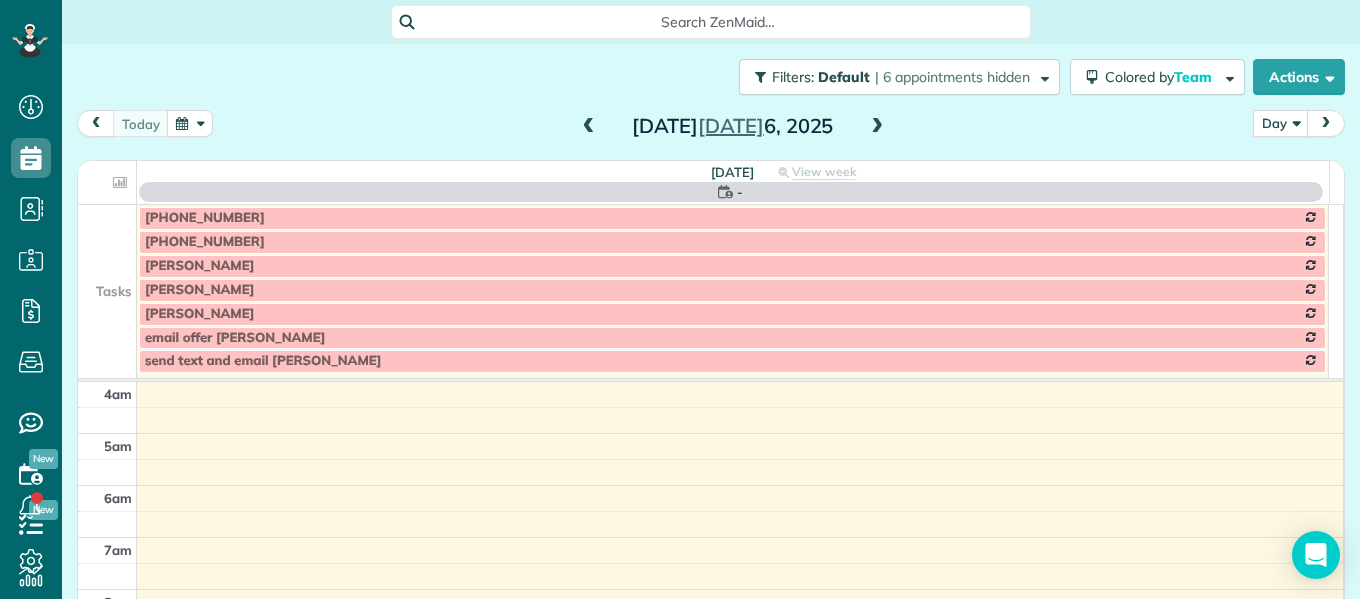 scroll, scrollTop: 157, scrollLeft: 0, axis: vertical 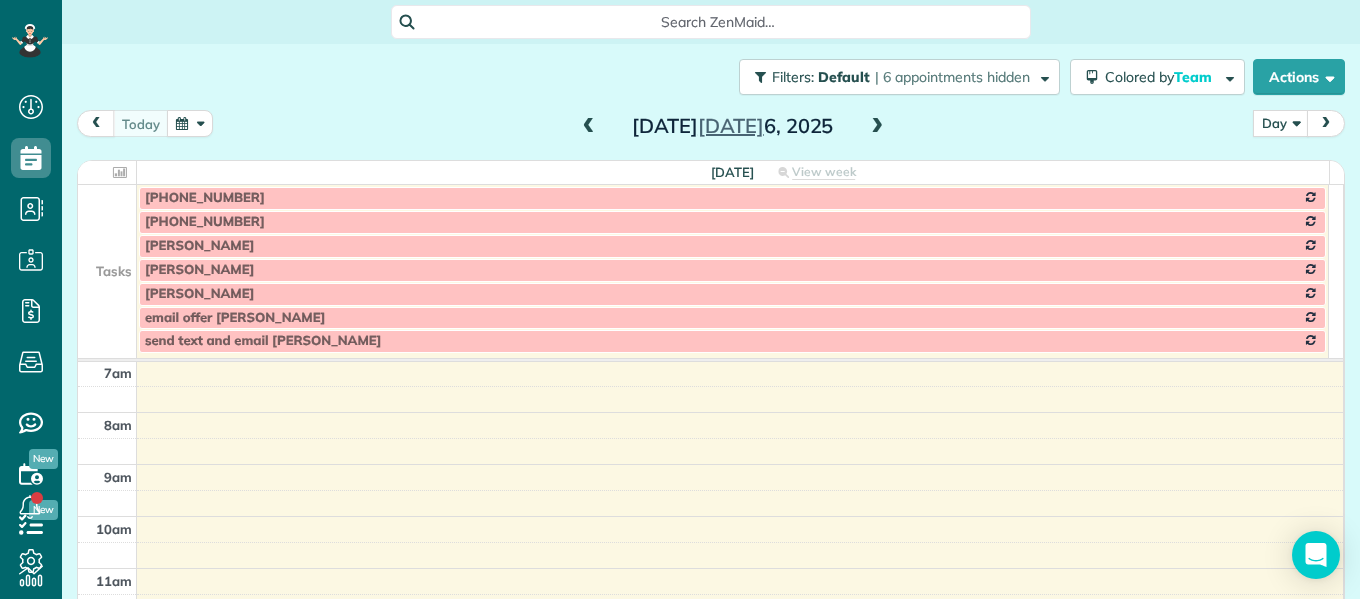 click on "[DATE]" at bounding box center [733, 126] 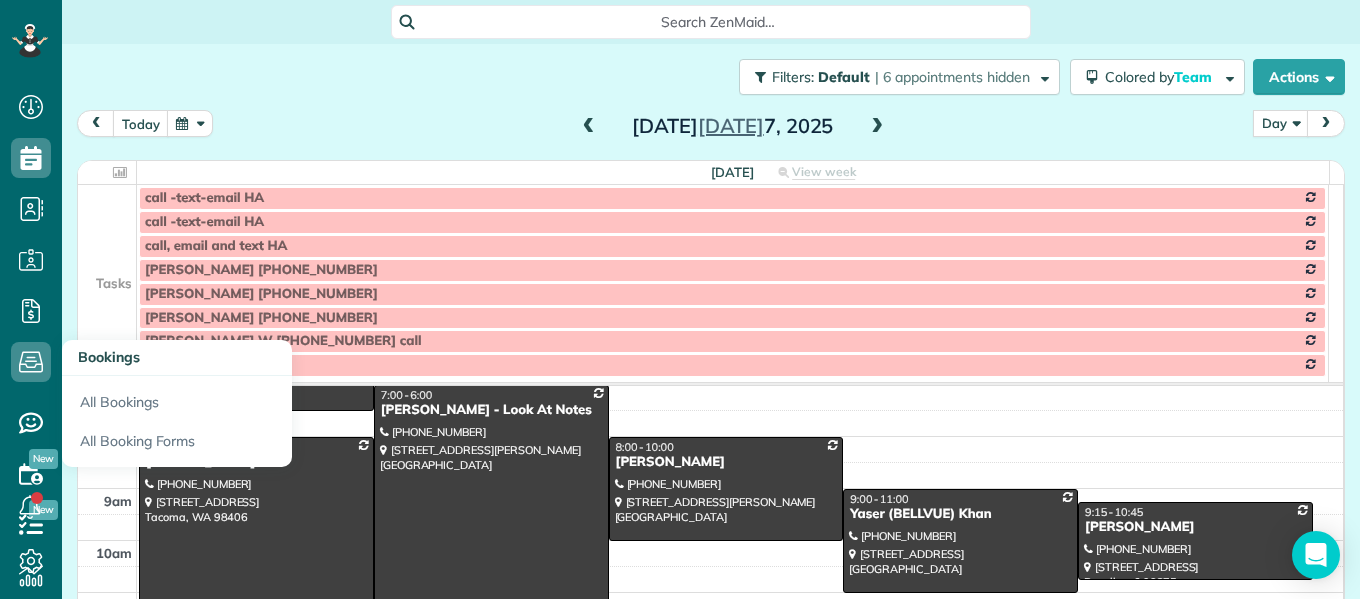 click at bounding box center [107, 270] 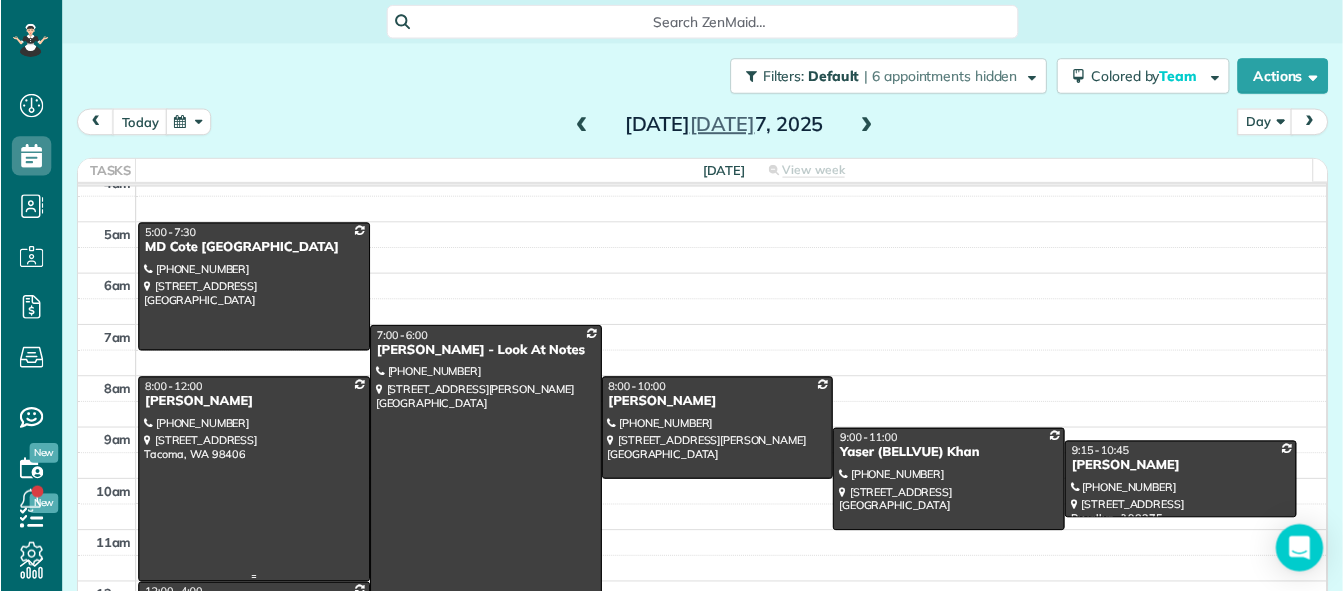 scroll, scrollTop: 15, scrollLeft: 0, axis: vertical 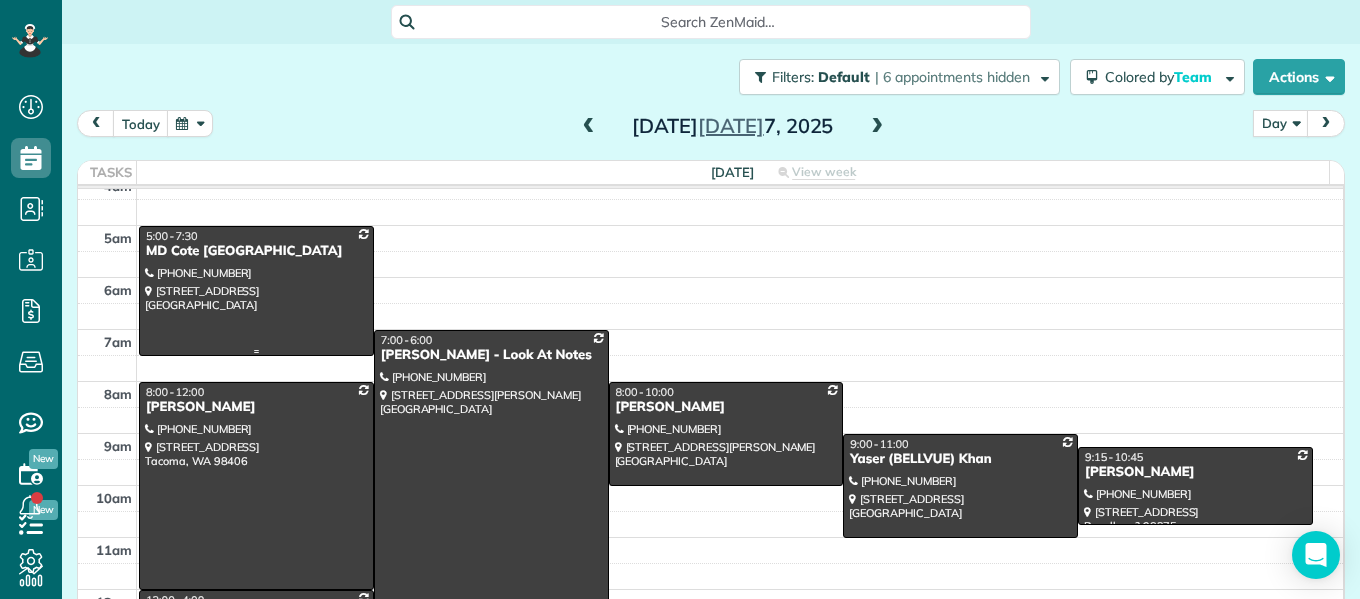 click at bounding box center [256, 291] 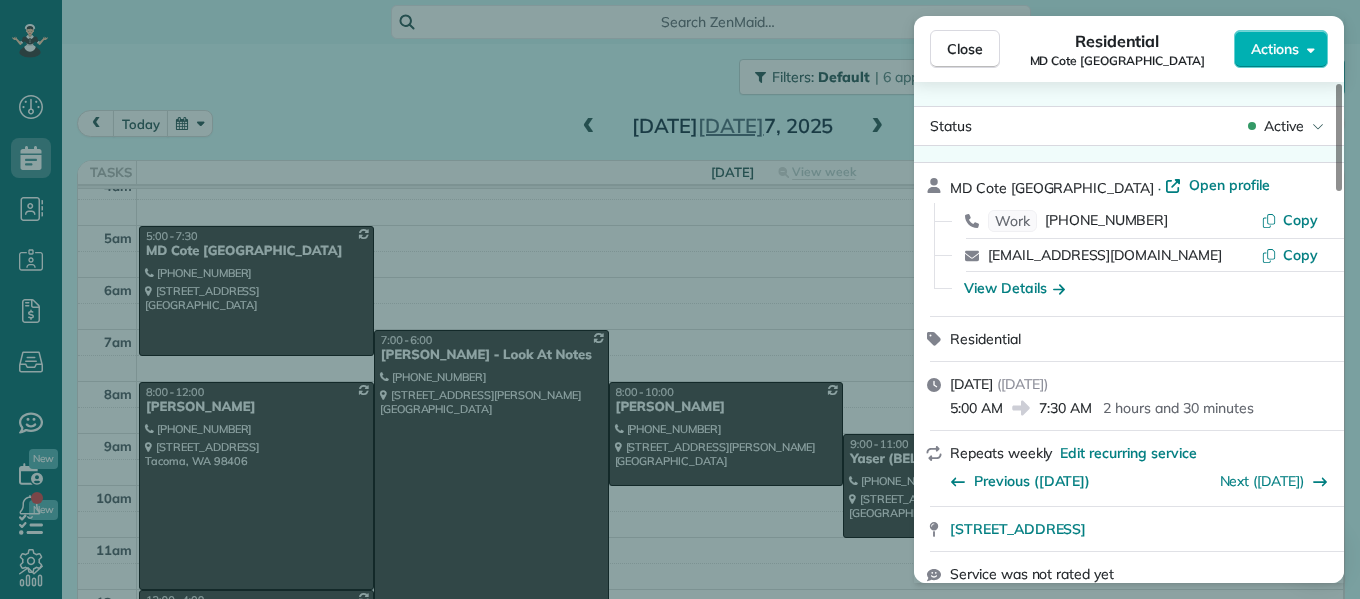 click on "Residential MD [GEOGRAPHIC_DATA]" at bounding box center (1117, 49) 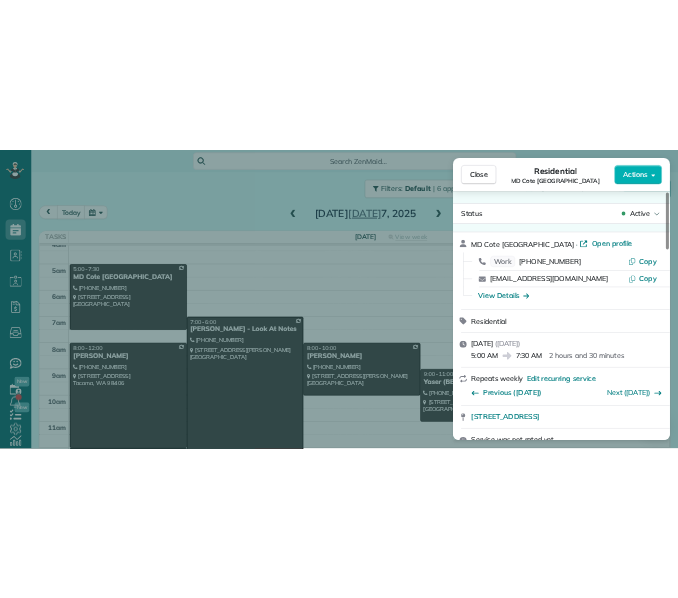 scroll, scrollTop: 598, scrollLeft: 62, axis: both 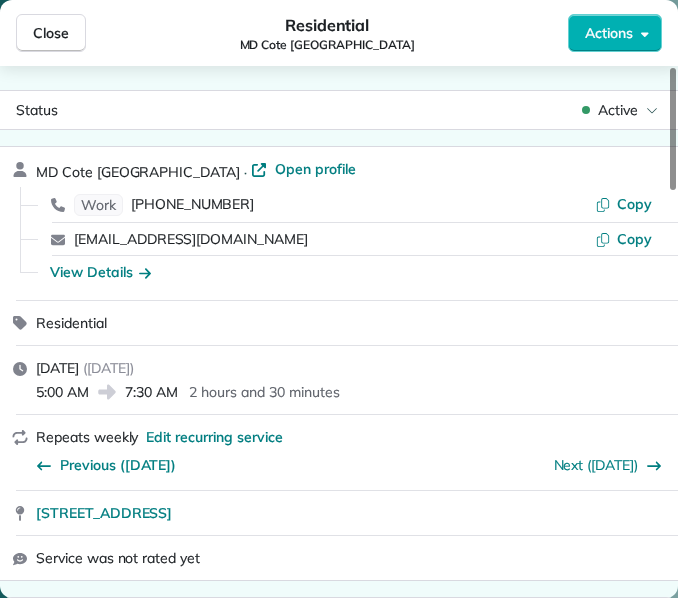 click on "MD Cote [GEOGRAPHIC_DATA]" at bounding box center [327, 45] 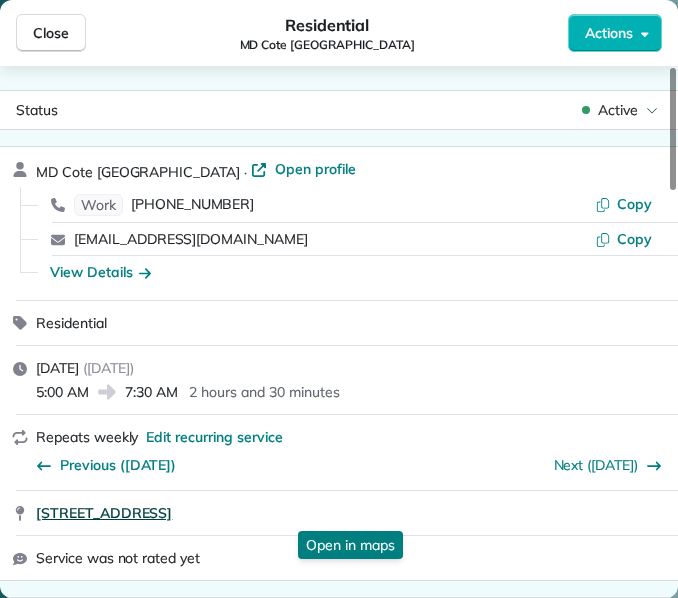 drag, startPoint x: 30, startPoint y: 518, endPoint x: 322, endPoint y: 510, distance: 292.10956 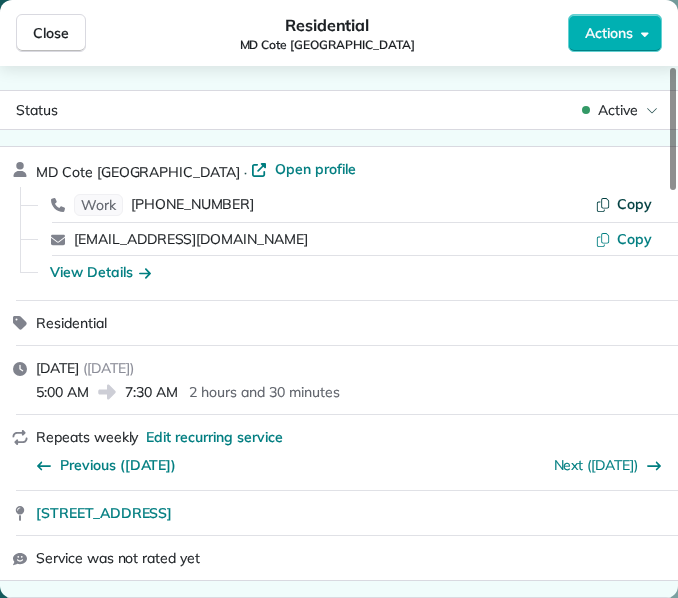 click 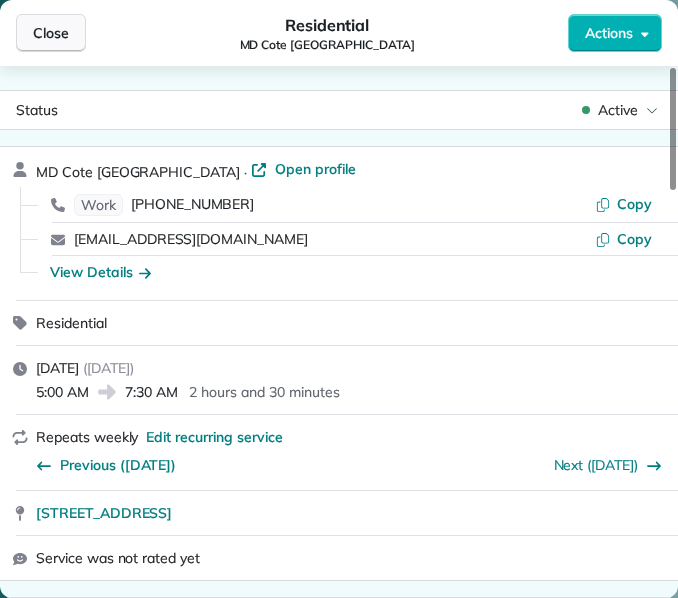 click on "Close" at bounding box center [51, 33] 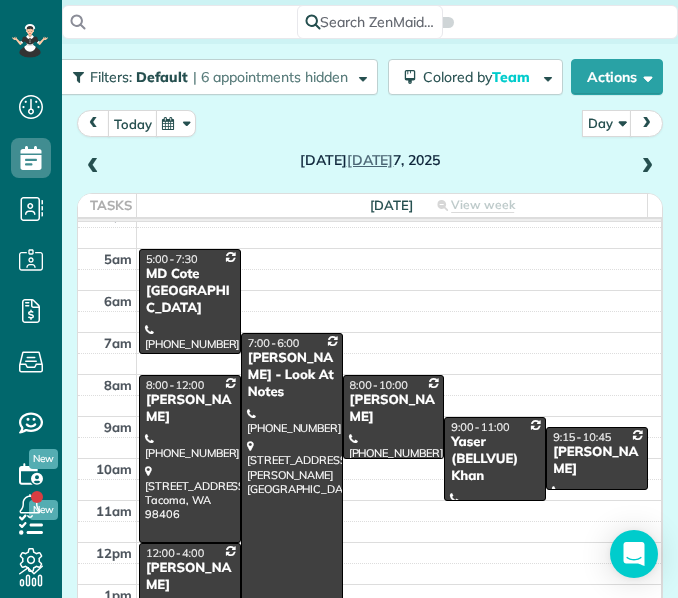 click on "[PERSON_NAME] - Look At Notes" at bounding box center (292, 375) 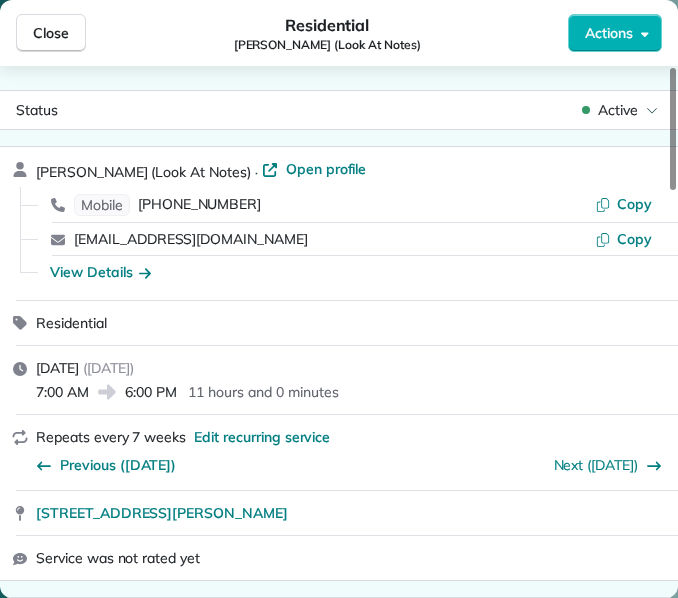 drag, startPoint x: 316, startPoint y: 43, endPoint x: 236, endPoint y: 40, distance: 80.05623 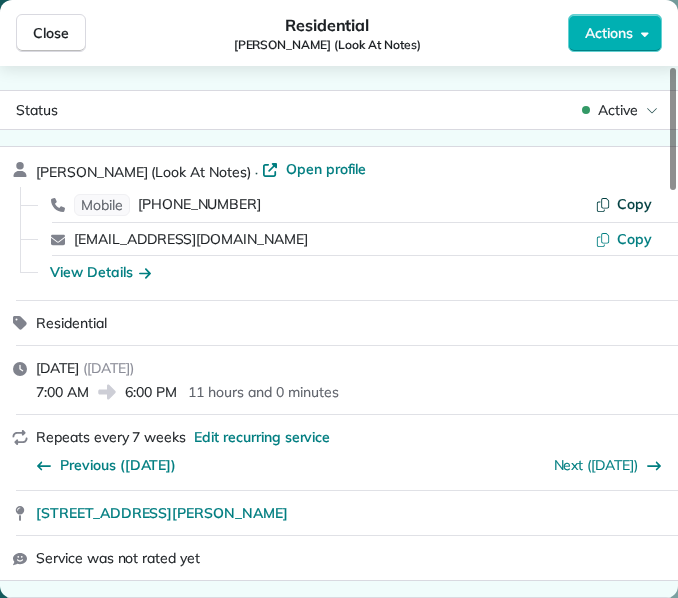 click on "Copy" at bounding box center (634, 204) 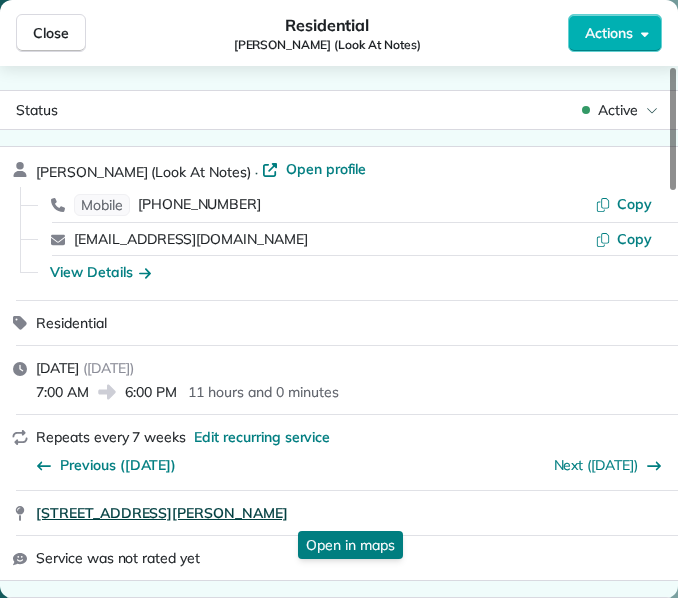 drag, startPoint x: 30, startPoint y: 513, endPoint x: 264, endPoint y: 506, distance: 234.10468 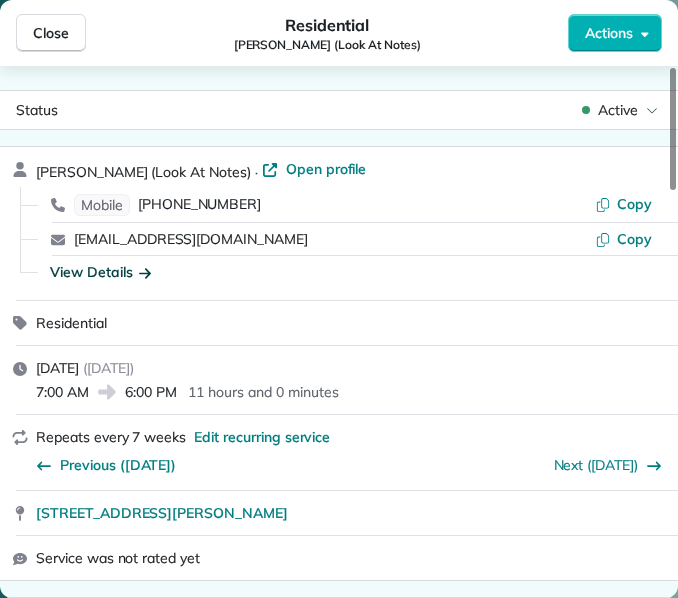 click on "View Details" at bounding box center [100, 272] 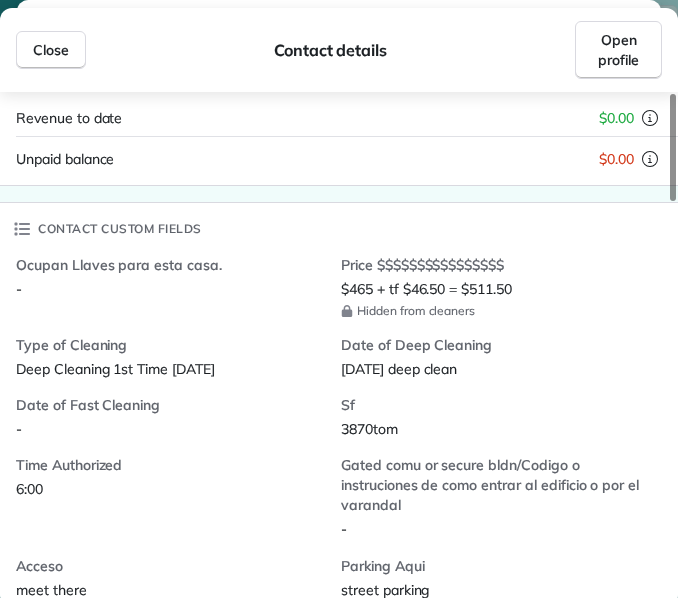 scroll, scrollTop: 333, scrollLeft: 0, axis: vertical 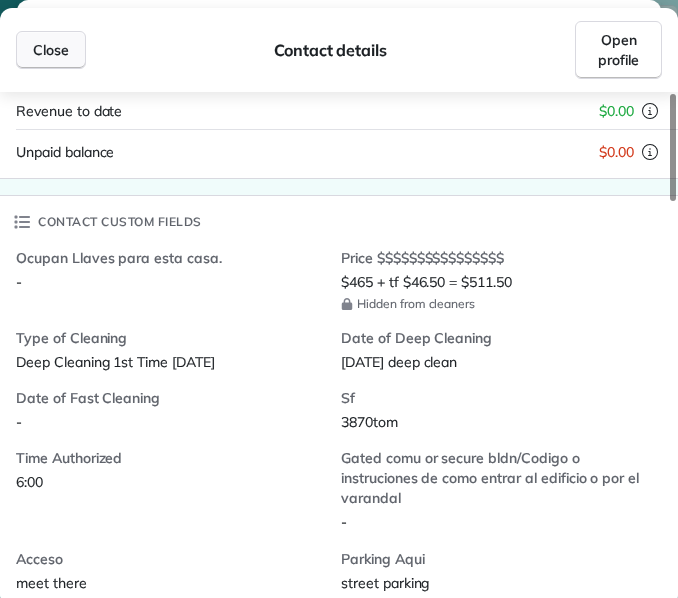 click on "Close" at bounding box center [51, 50] 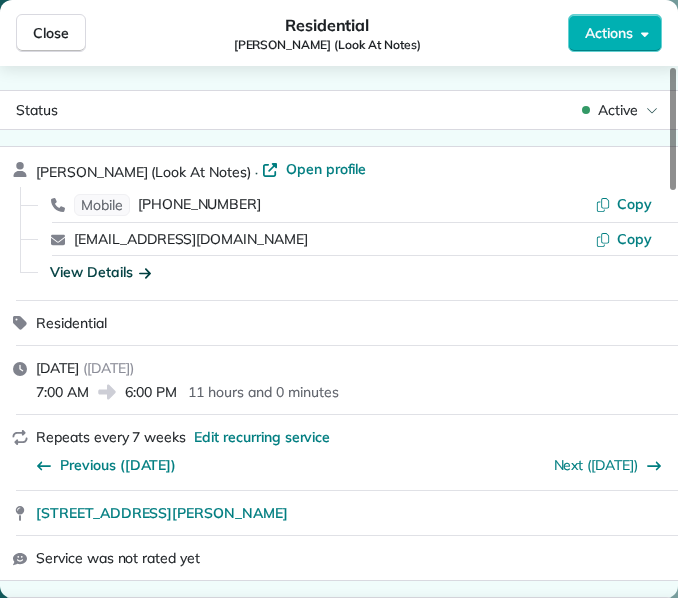 click on "Close" at bounding box center (51, 33) 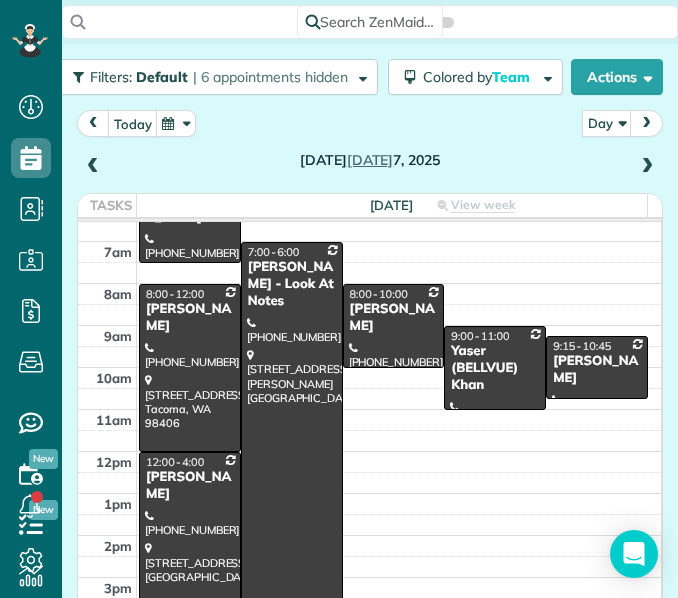 scroll, scrollTop: 116, scrollLeft: 0, axis: vertical 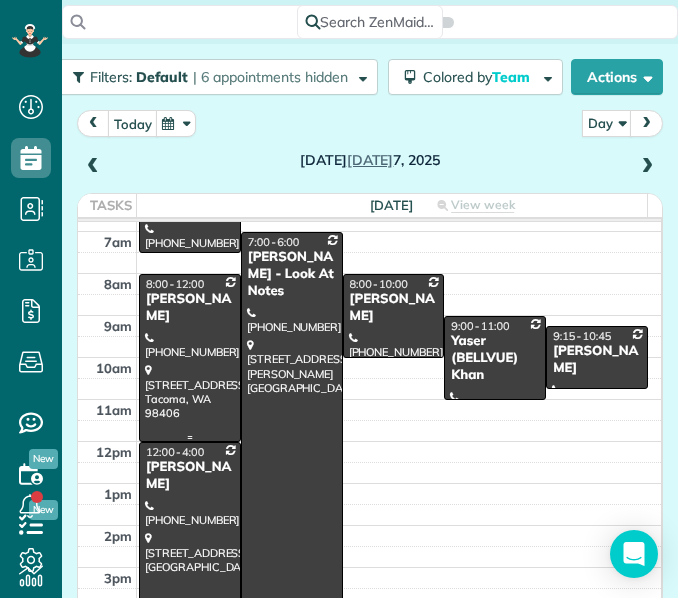 click at bounding box center [190, 358] 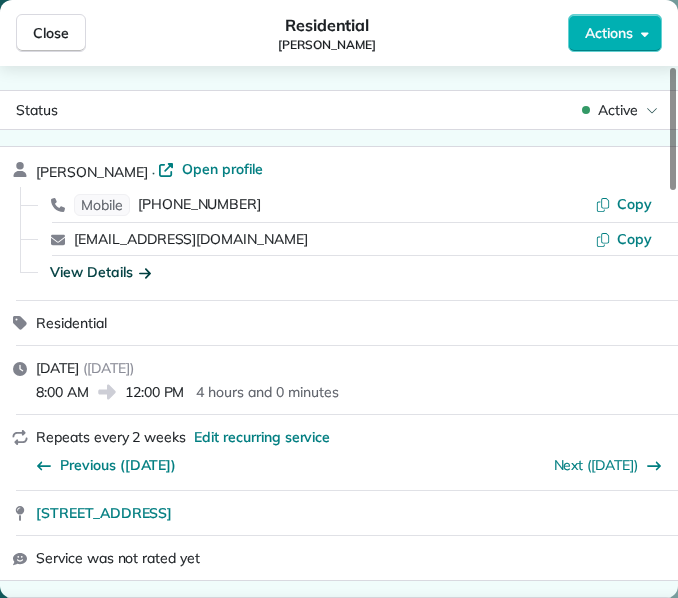 drag, startPoint x: 377, startPoint y: 38, endPoint x: 285, endPoint y: 41, distance: 92.0489 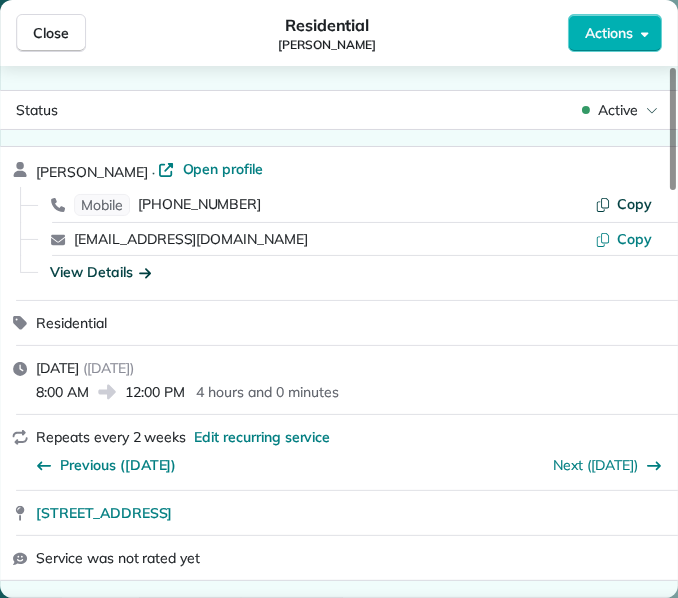 click on "Copy" at bounding box center [634, 204] 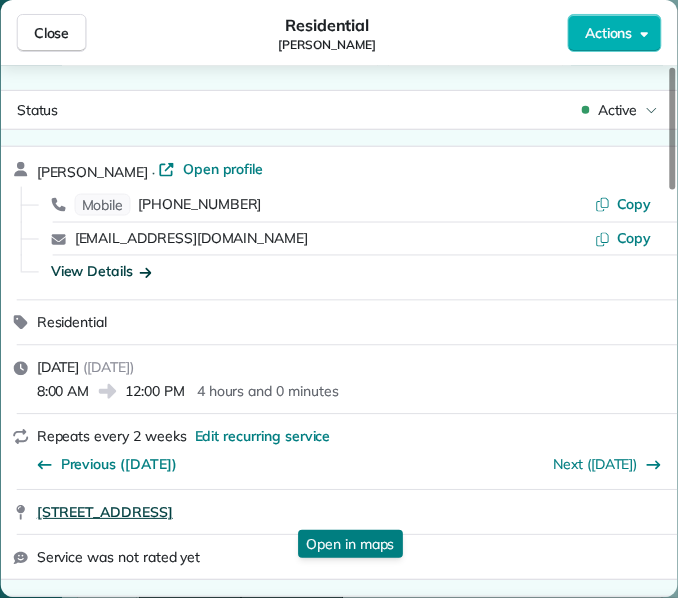 drag, startPoint x: 31, startPoint y: 518, endPoint x: 338, endPoint y: 520, distance: 307.0065 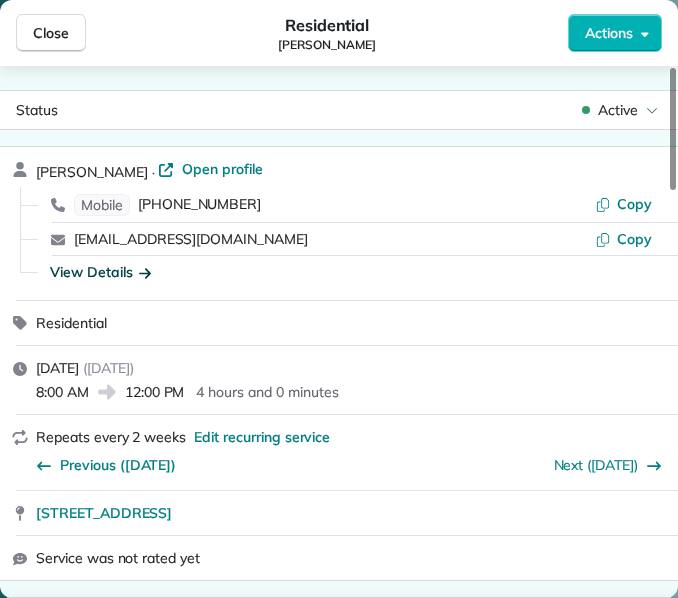 click on "View Details" at bounding box center [100, 272] 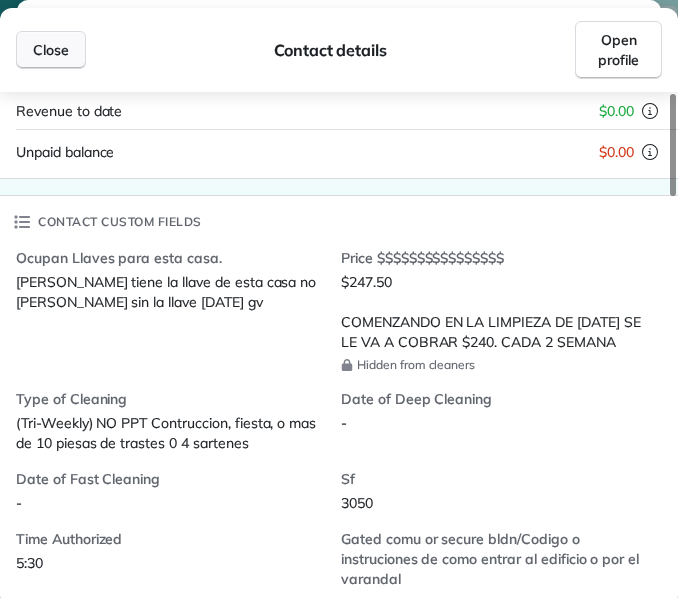 click on "Close" at bounding box center [51, 50] 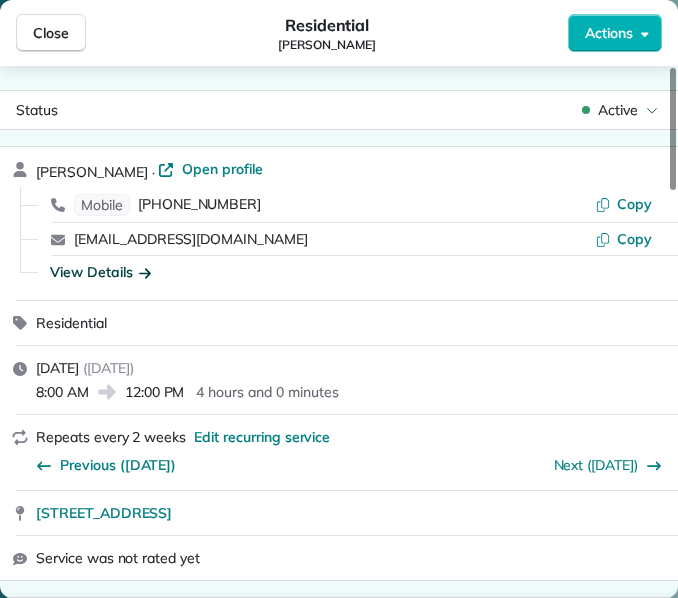 click on "Close" at bounding box center (51, 33) 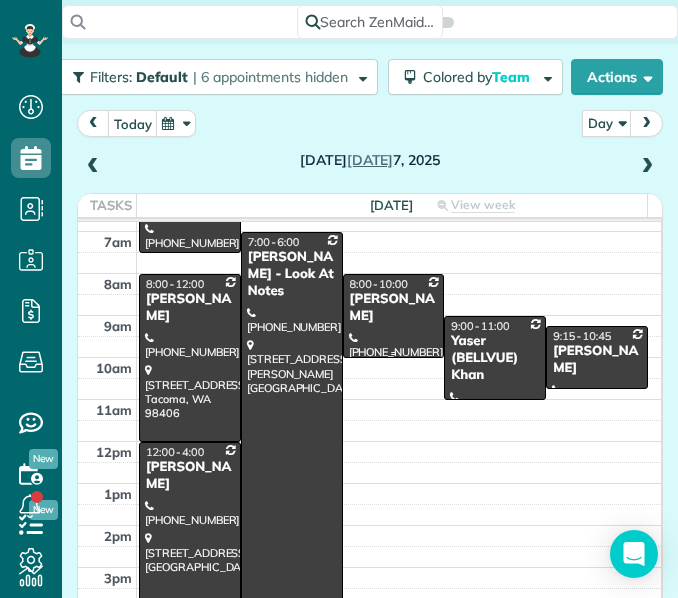 drag, startPoint x: 339, startPoint y: 309, endPoint x: 251, endPoint y: 187, distance: 150.42606 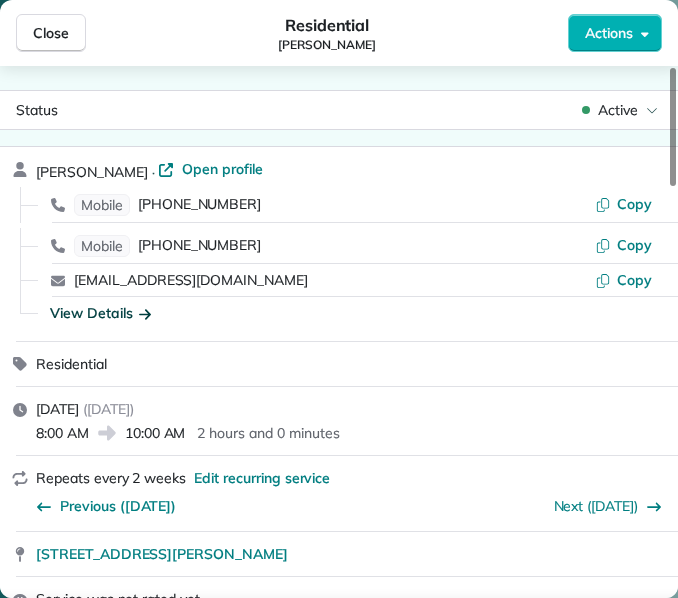 drag, startPoint x: 374, startPoint y: 44, endPoint x: 293, endPoint y: 39, distance: 81.154175 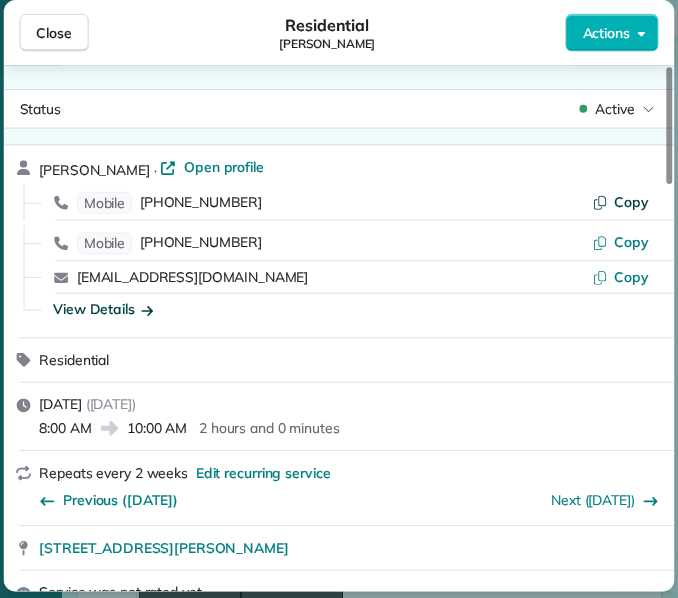 click on "Copy" at bounding box center (631, 202) 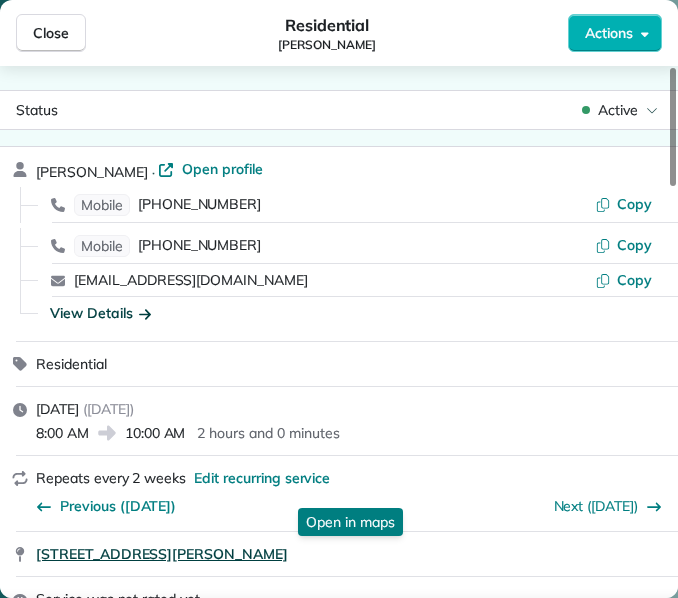 drag, startPoint x: 26, startPoint y: 557, endPoint x: 380, endPoint y: 557, distance: 354 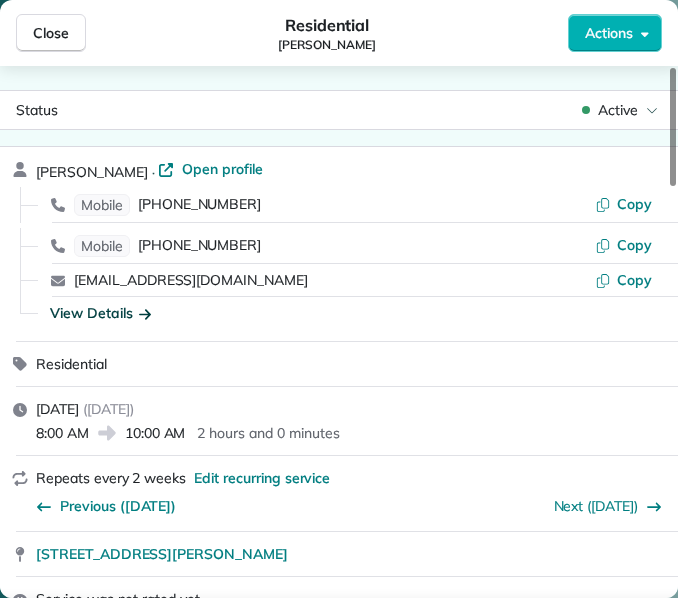 click on "View Details" at bounding box center (100, 313) 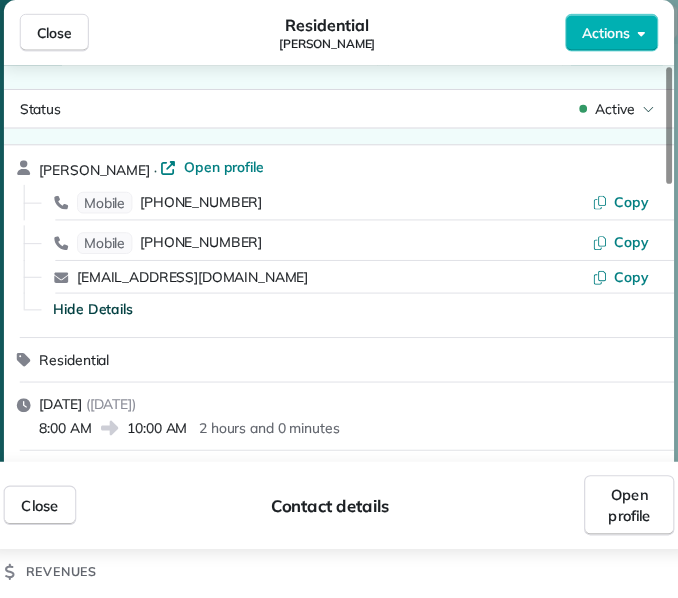 scroll, scrollTop: 380, scrollLeft: 0, axis: vertical 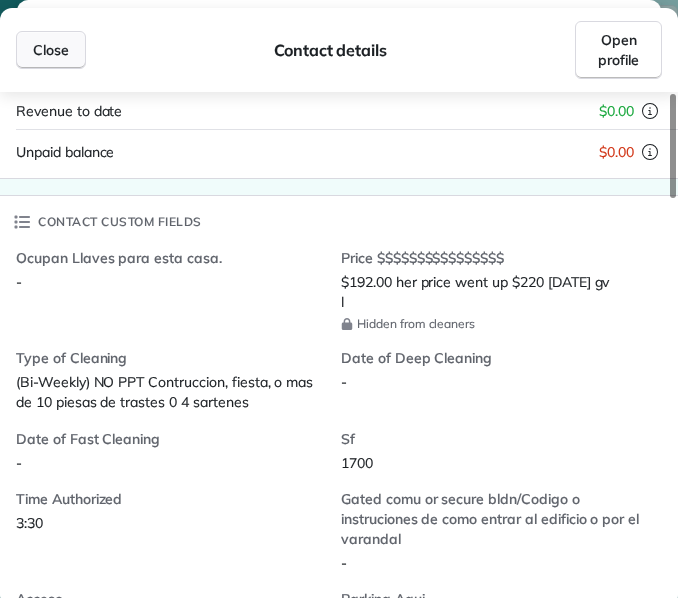 click on "Close" at bounding box center (51, 50) 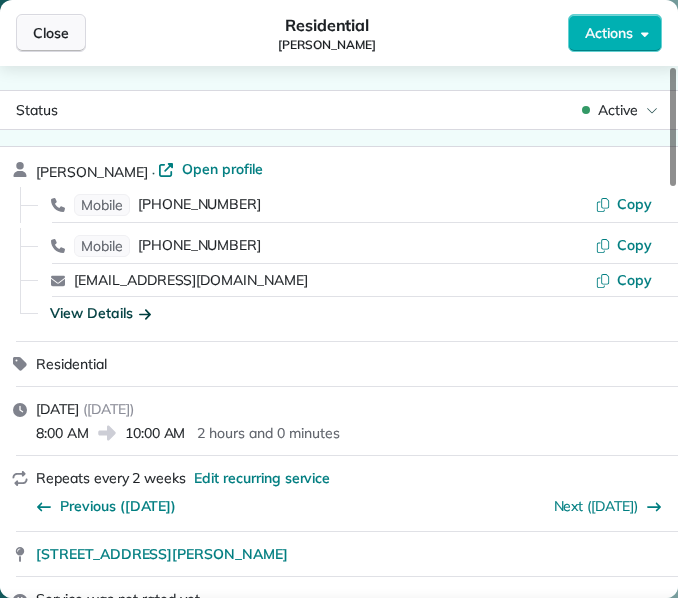 click on "Close" at bounding box center (51, 33) 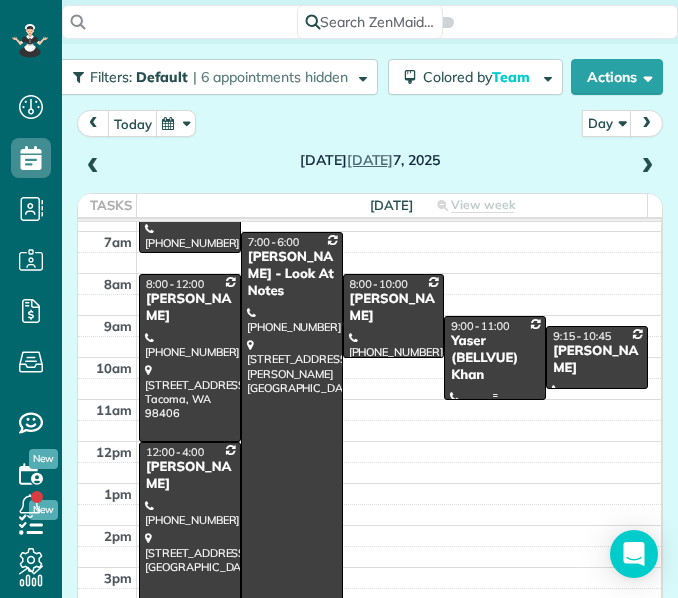 click on "Yaser (BELLVUE) Khan" at bounding box center [495, 358] 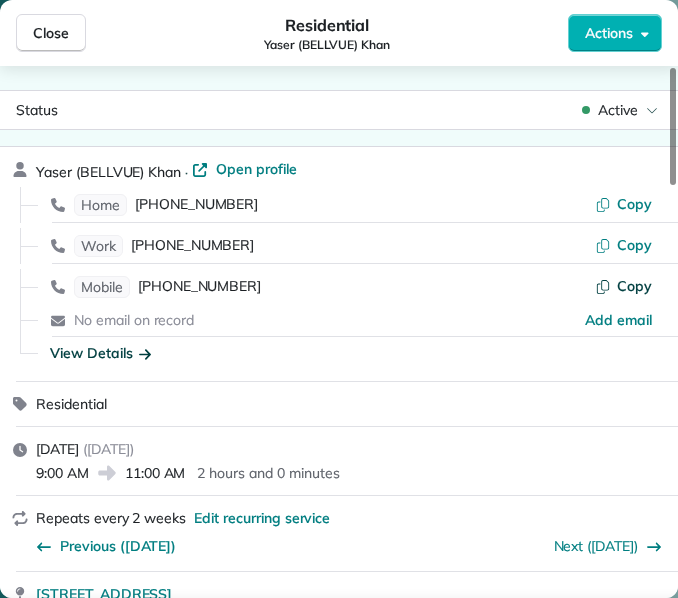 click on "Copy" at bounding box center [634, 286] 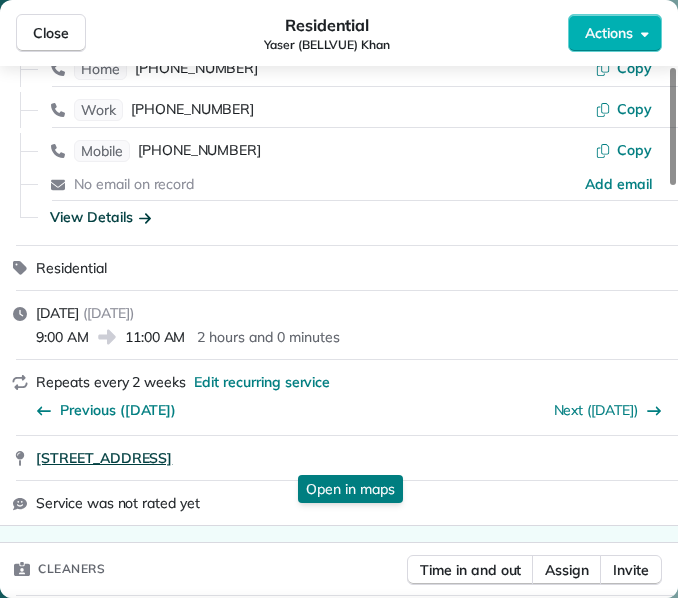 scroll, scrollTop: 137, scrollLeft: 0, axis: vertical 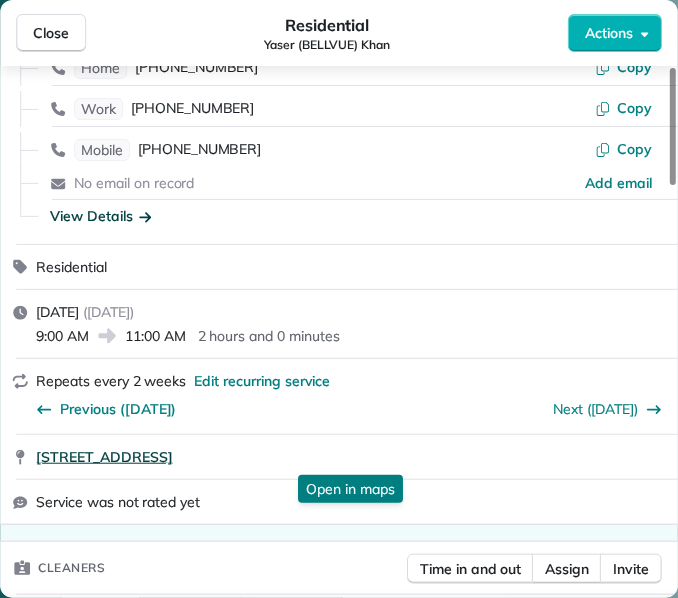 drag, startPoint x: 30, startPoint y: 463, endPoint x: 294, endPoint y: 461, distance: 264.00757 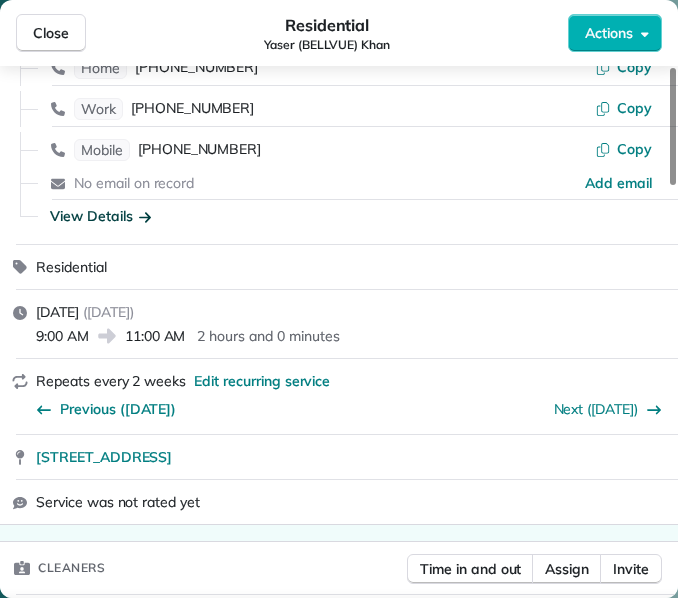 click on "View Details" at bounding box center (100, 216) 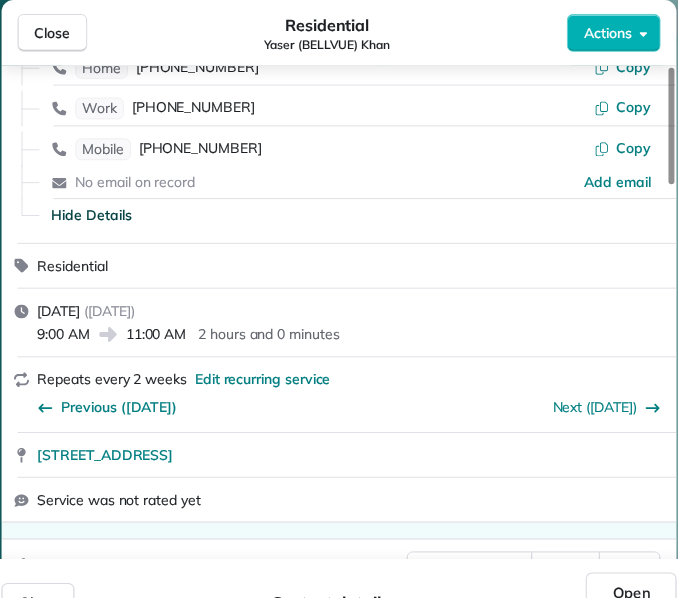 scroll, scrollTop: 426, scrollLeft: 0, axis: vertical 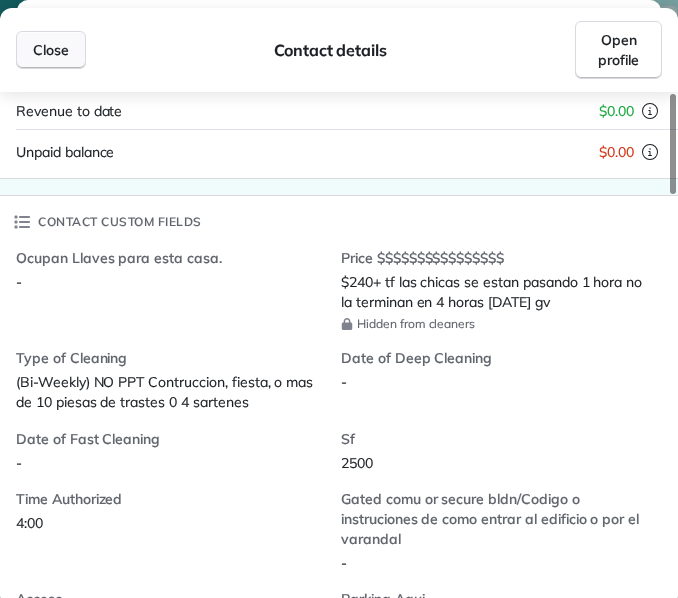 click on "Close" at bounding box center (51, 50) 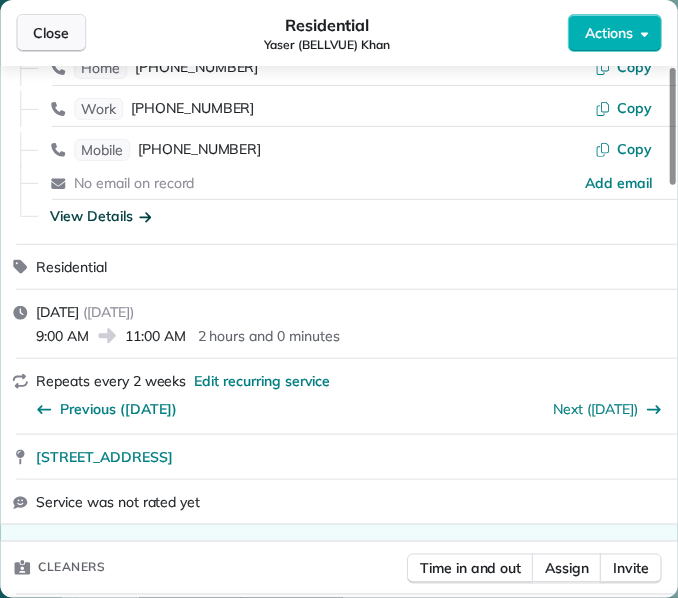 click on "Close" at bounding box center [51, 33] 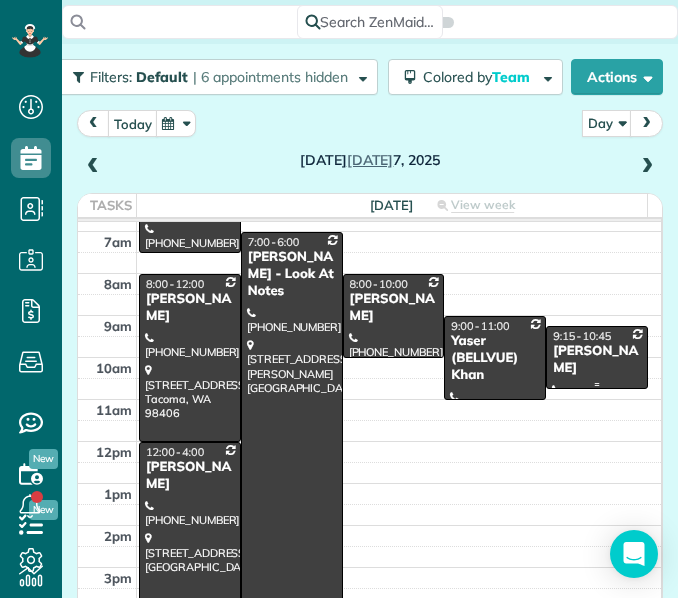 click on "[PERSON_NAME]" at bounding box center [597, 360] 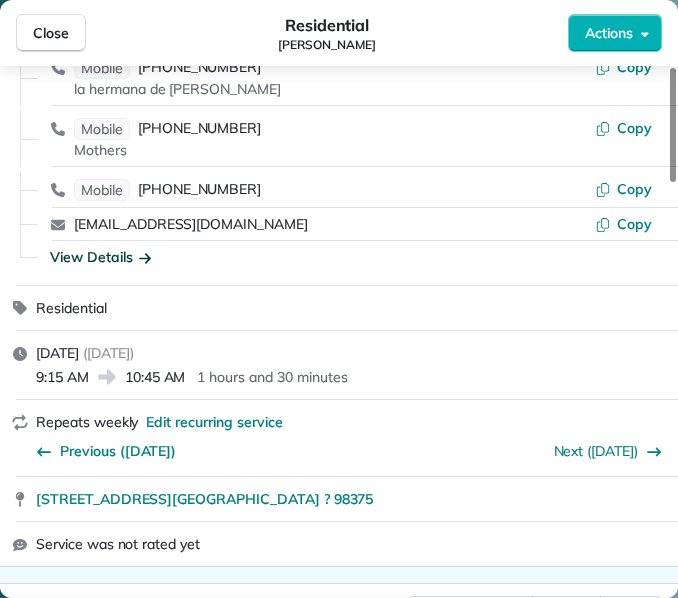drag, startPoint x: 386, startPoint y: 46, endPoint x: 261, endPoint y: 37, distance: 125.32358 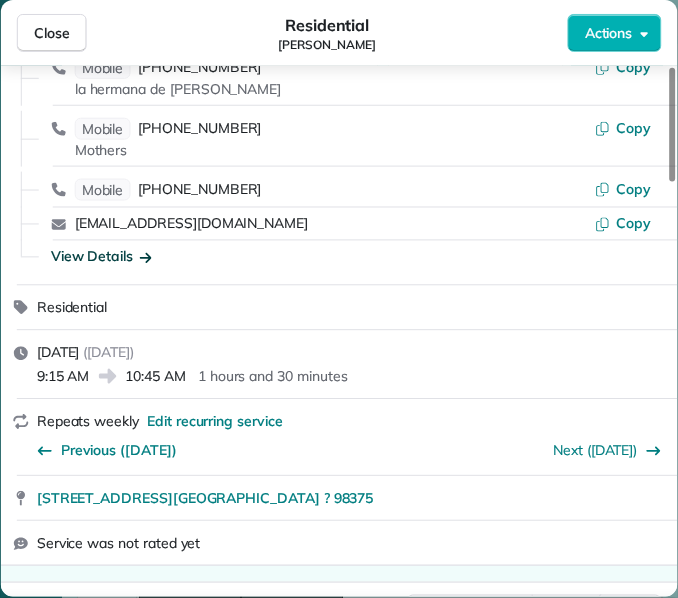 click on "Copy" at bounding box center [623, 78] 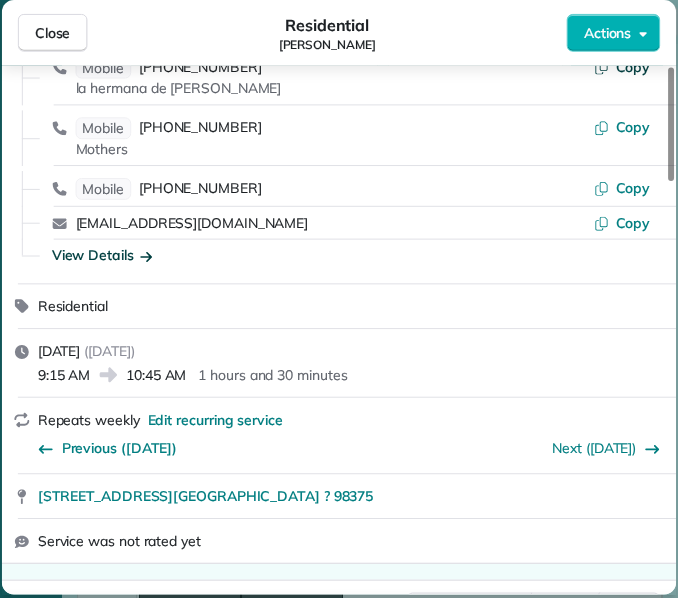click on "Copy" at bounding box center [633, 67] 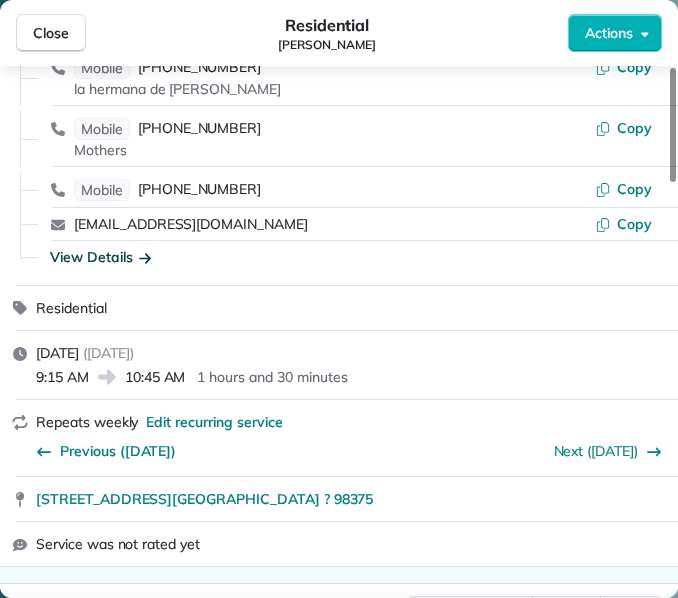 drag, startPoint x: 30, startPoint y: 507, endPoint x: 285, endPoint y: 510, distance: 255.01764 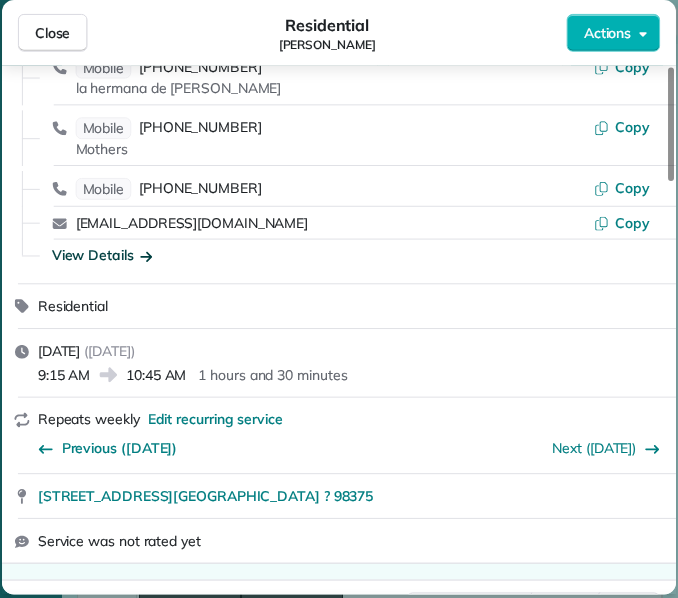 click on "View Details" at bounding box center (102, 256) 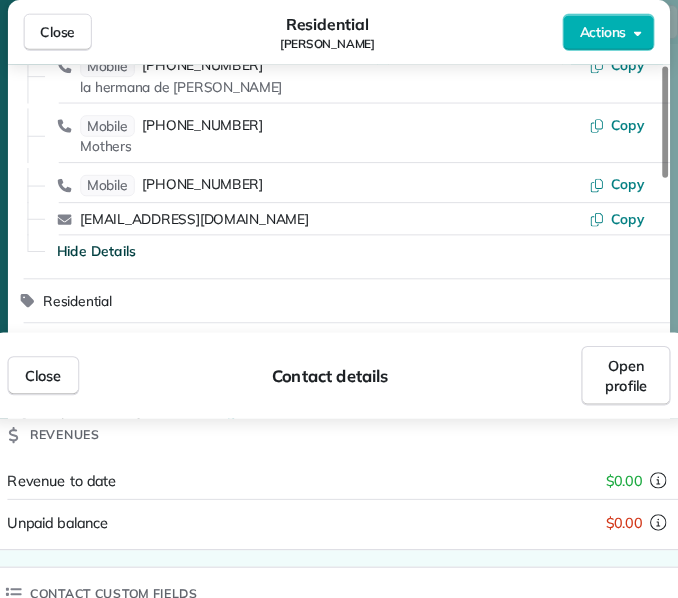 scroll, scrollTop: 467, scrollLeft: 0, axis: vertical 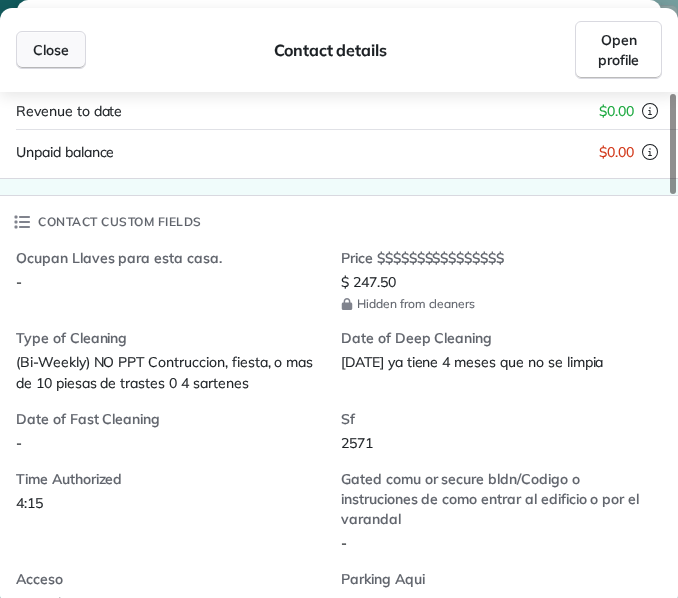 click on "Close" at bounding box center (51, 50) 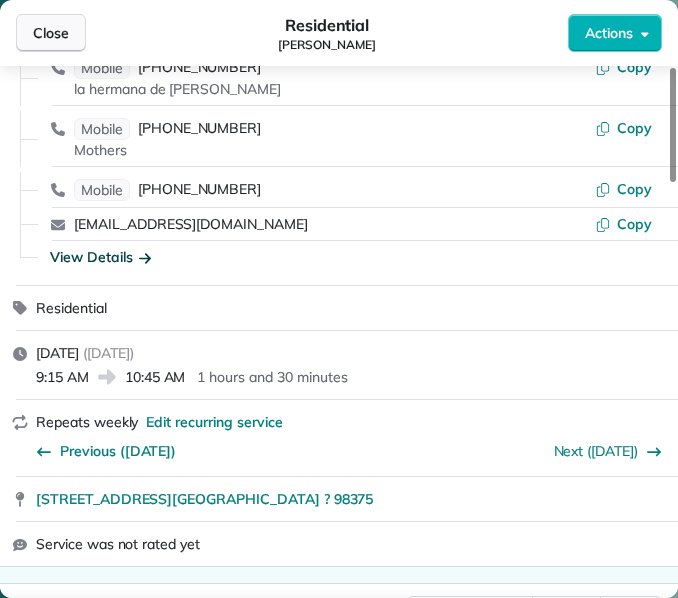 click on "Close" at bounding box center [51, 33] 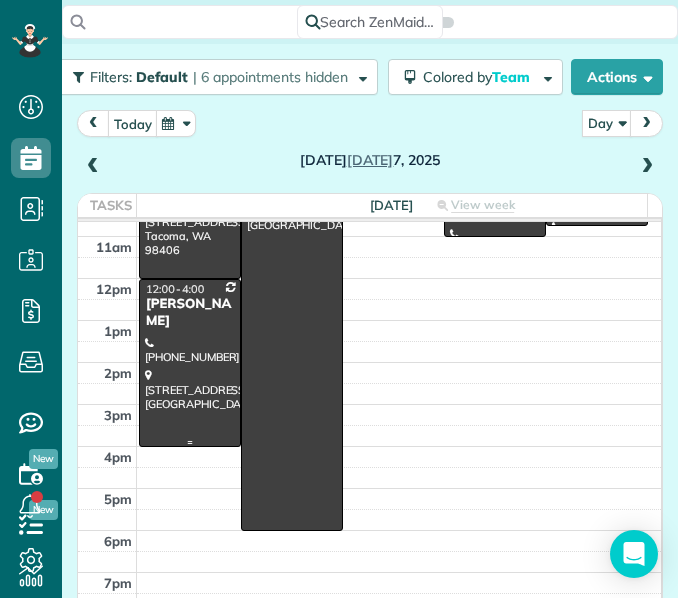scroll, scrollTop: 279, scrollLeft: 0, axis: vertical 